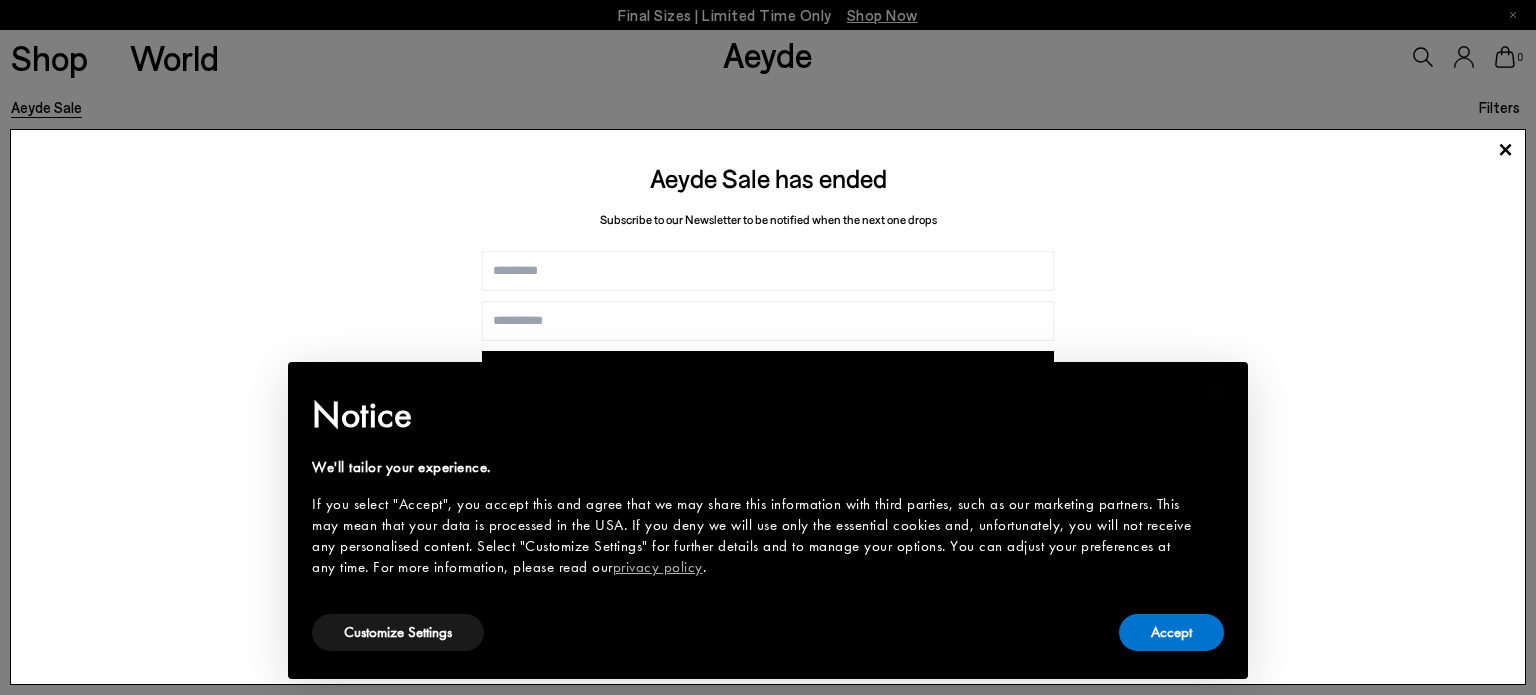 scroll, scrollTop: 0, scrollLeft: 0, axis: both 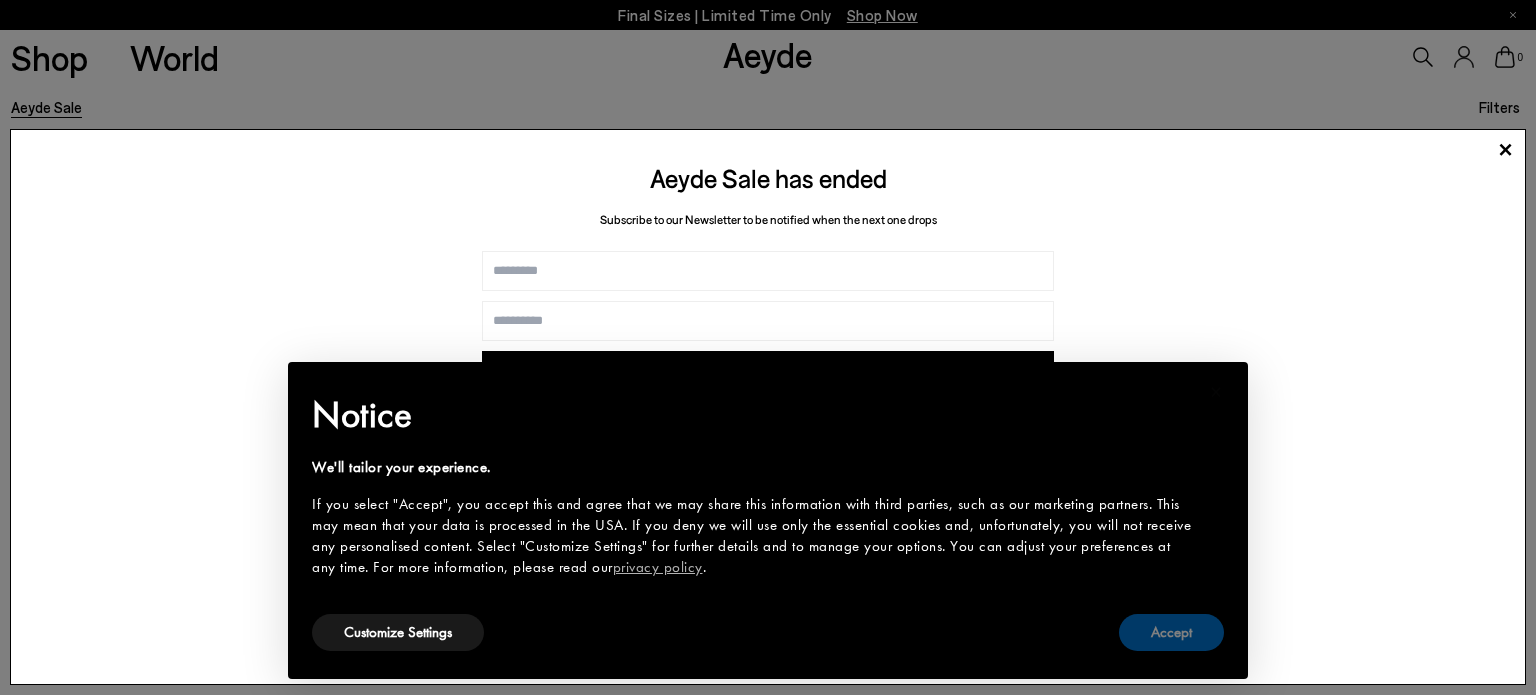 click on "Accept" at bounding box center (1171, 632) 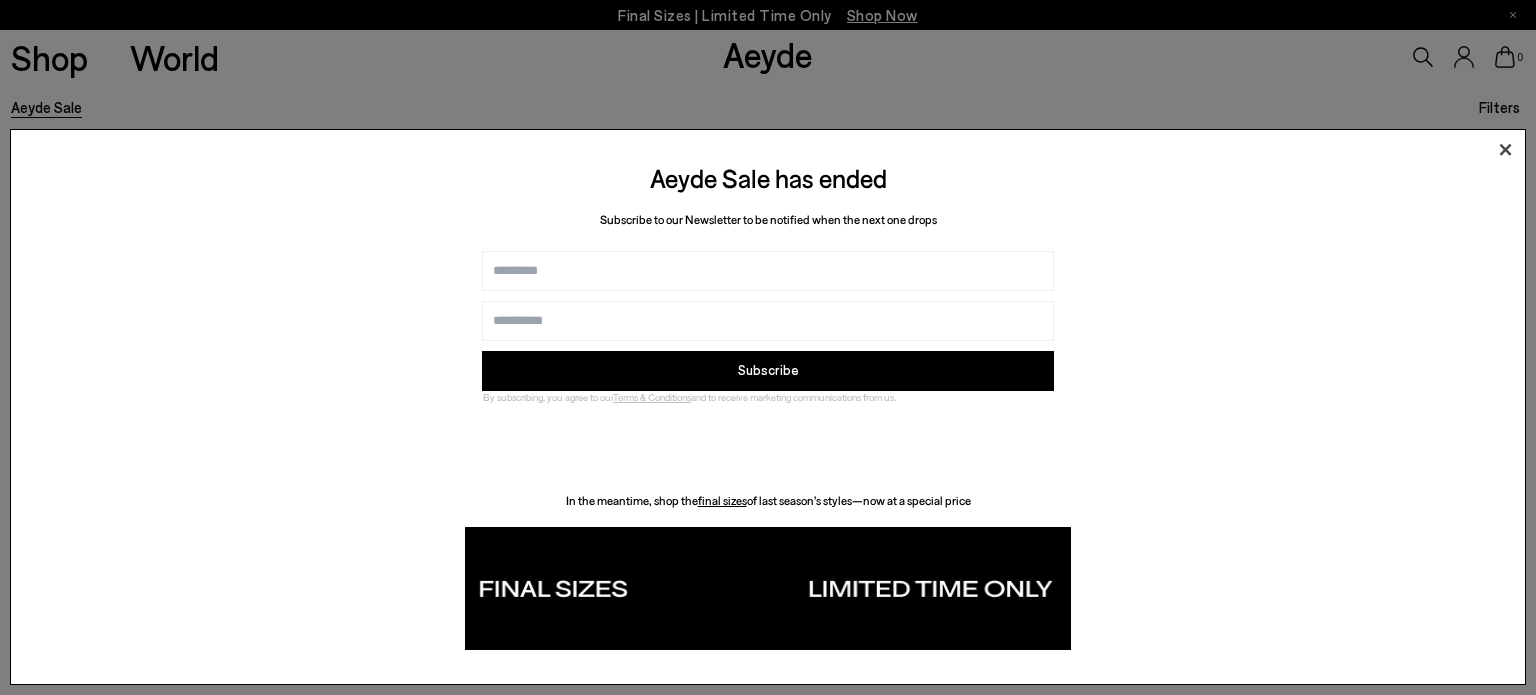 click 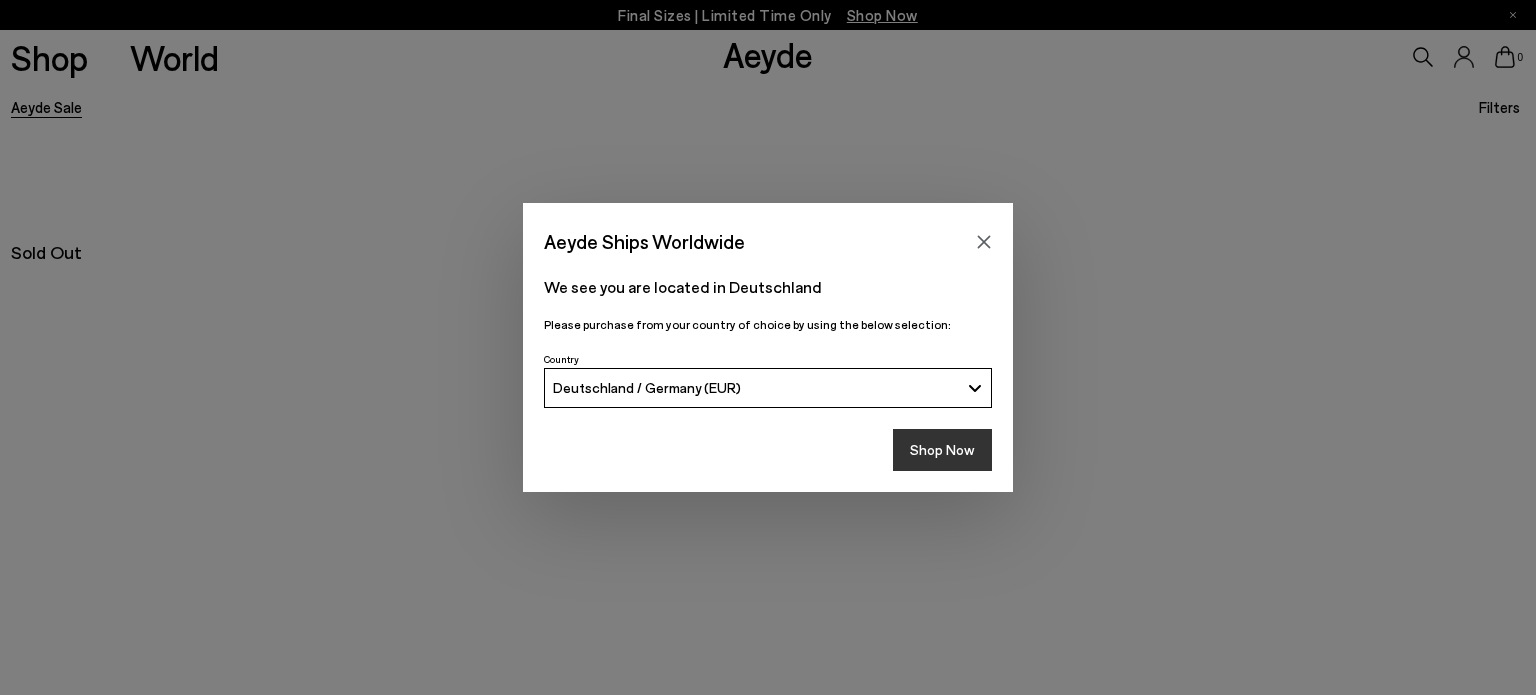 click on "Shop Now" at bounding box center (942, 450) 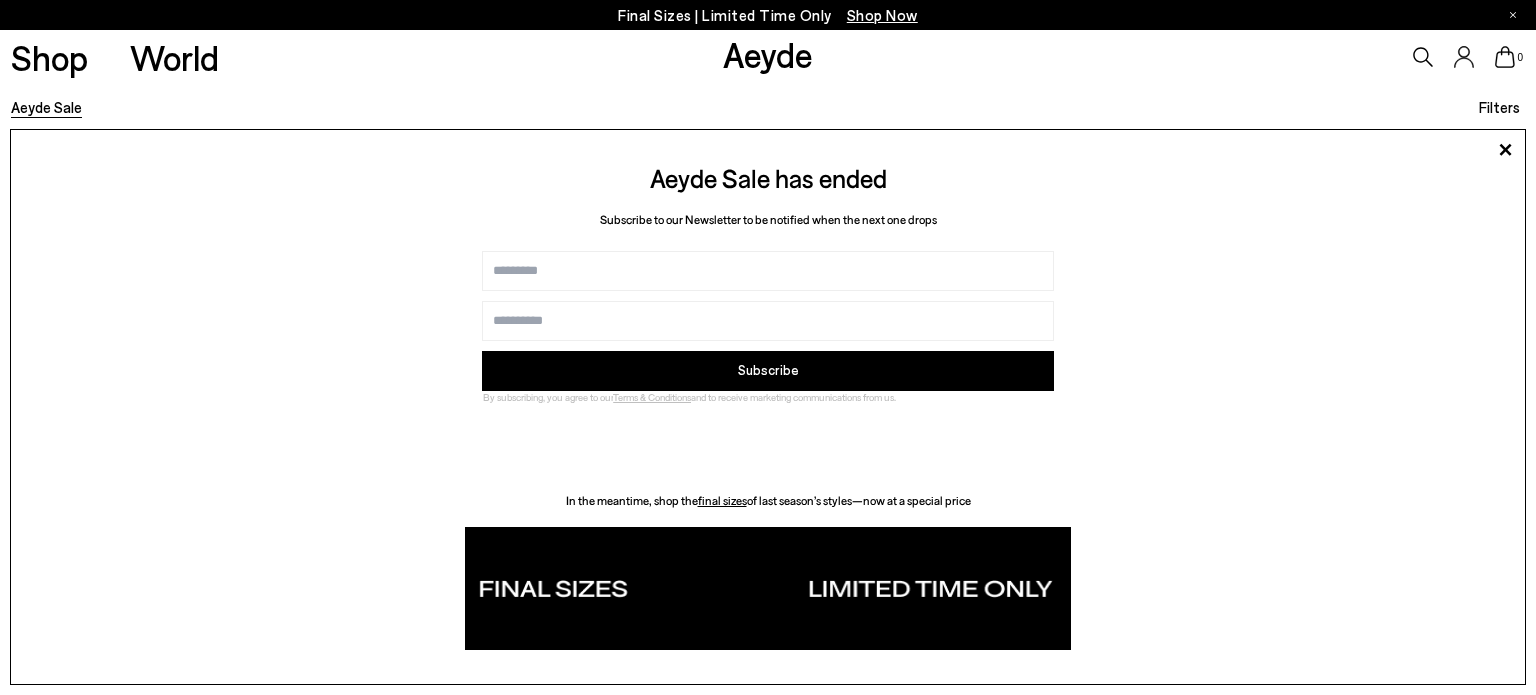 scroll, scrollTop: 0, scrollLeft: 0, axis: both 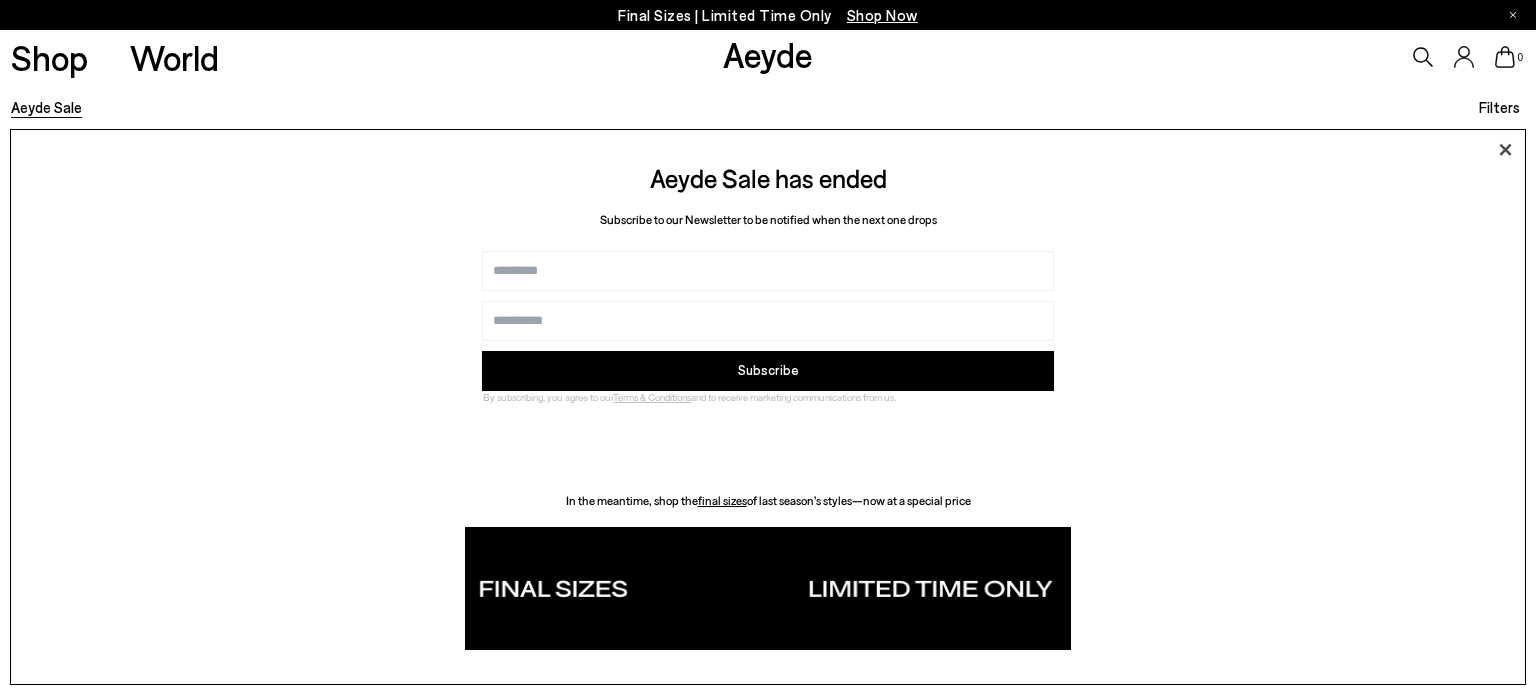 click 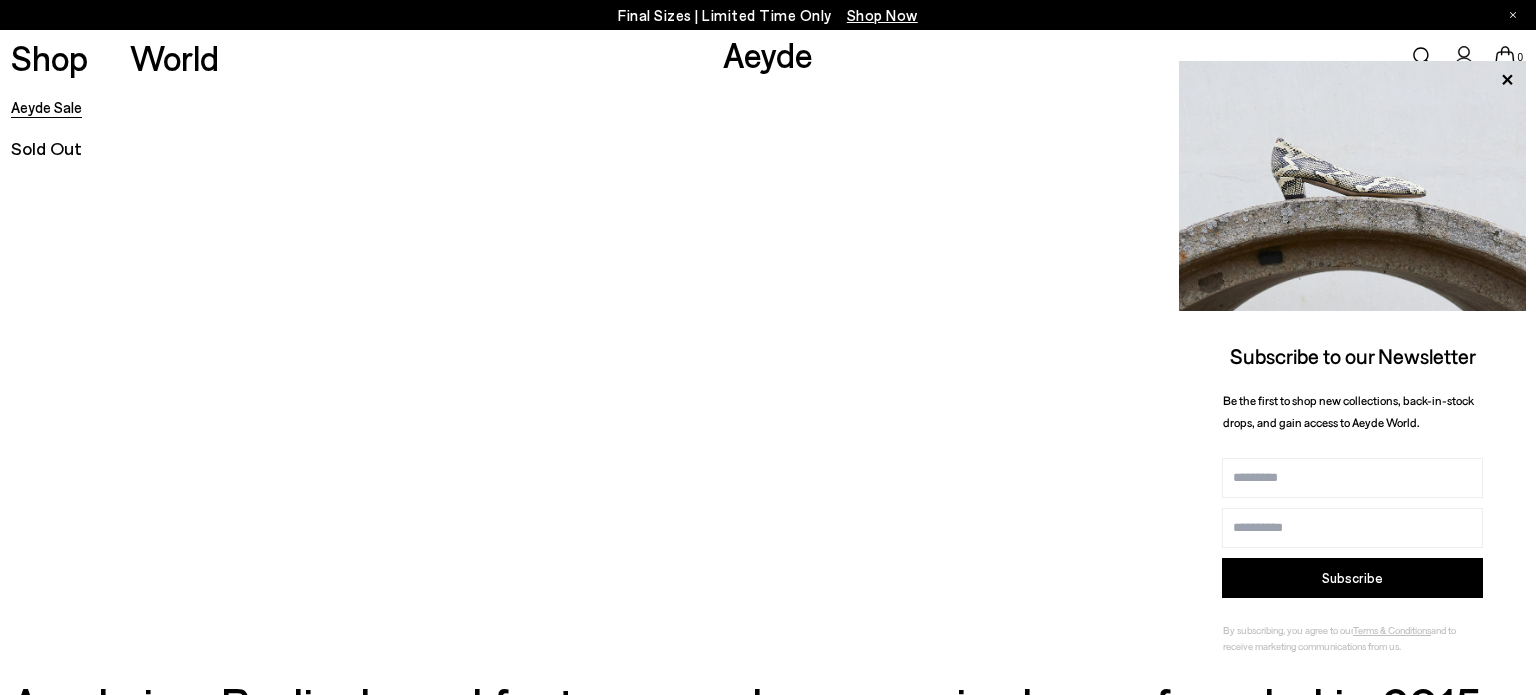 scroll, scrollTop: 0, scrollLeft: 0, axis: both 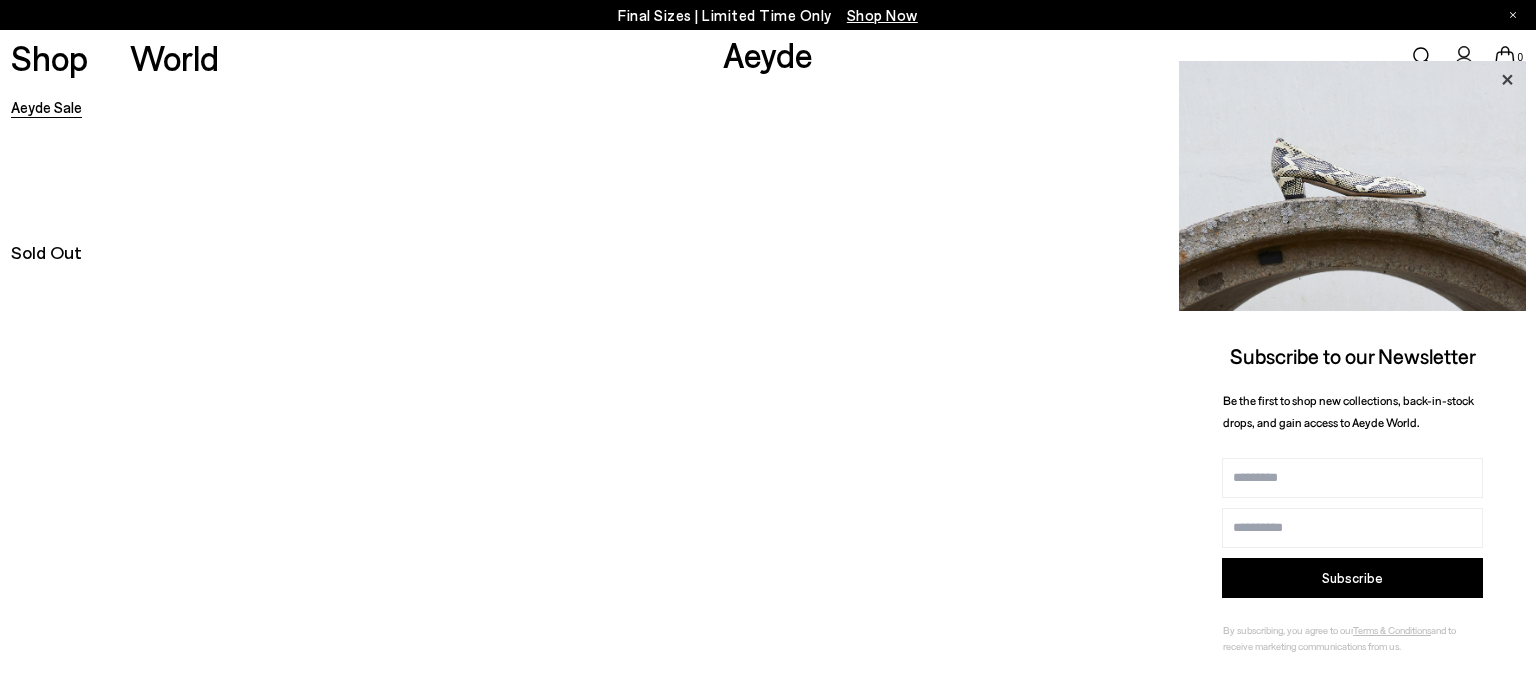 click 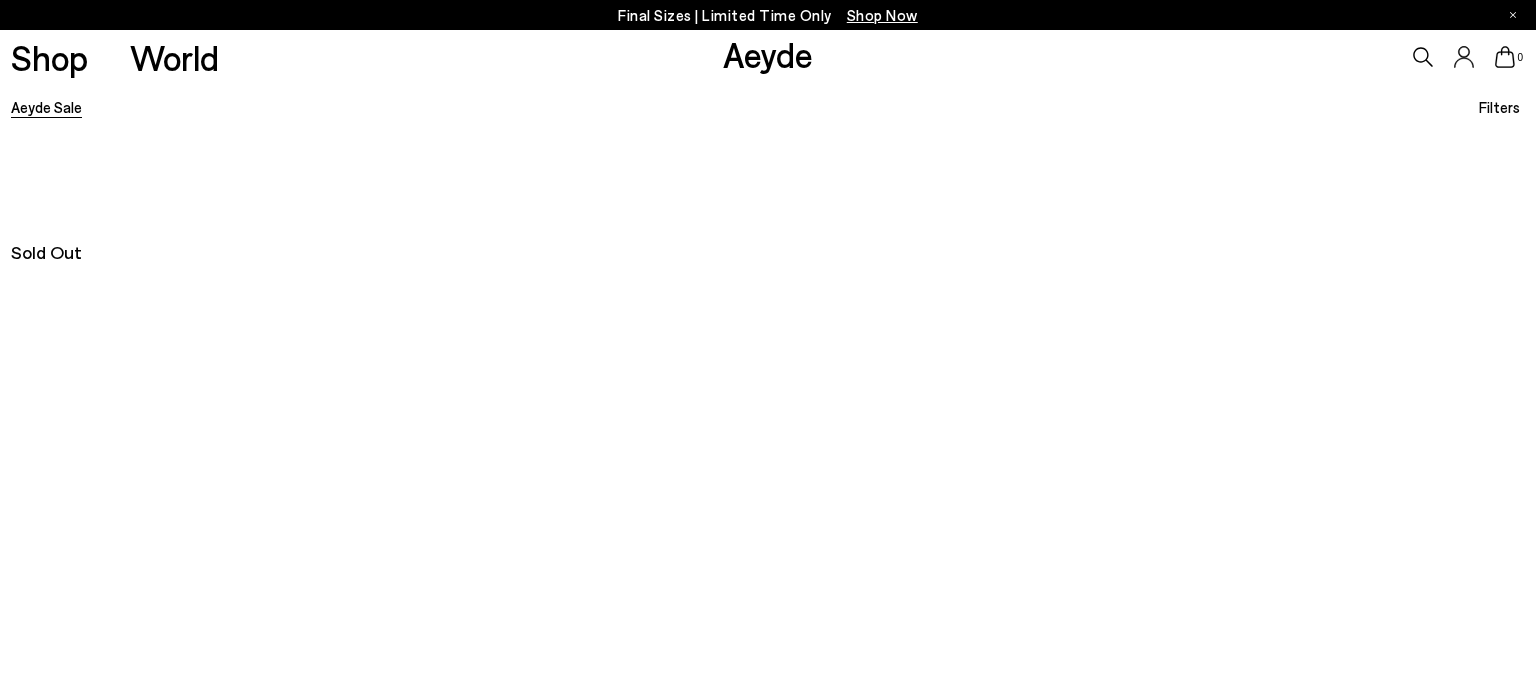 click on "Final Sizes | Limited Time Only
Shop Now" at bounding box center [768, 15] 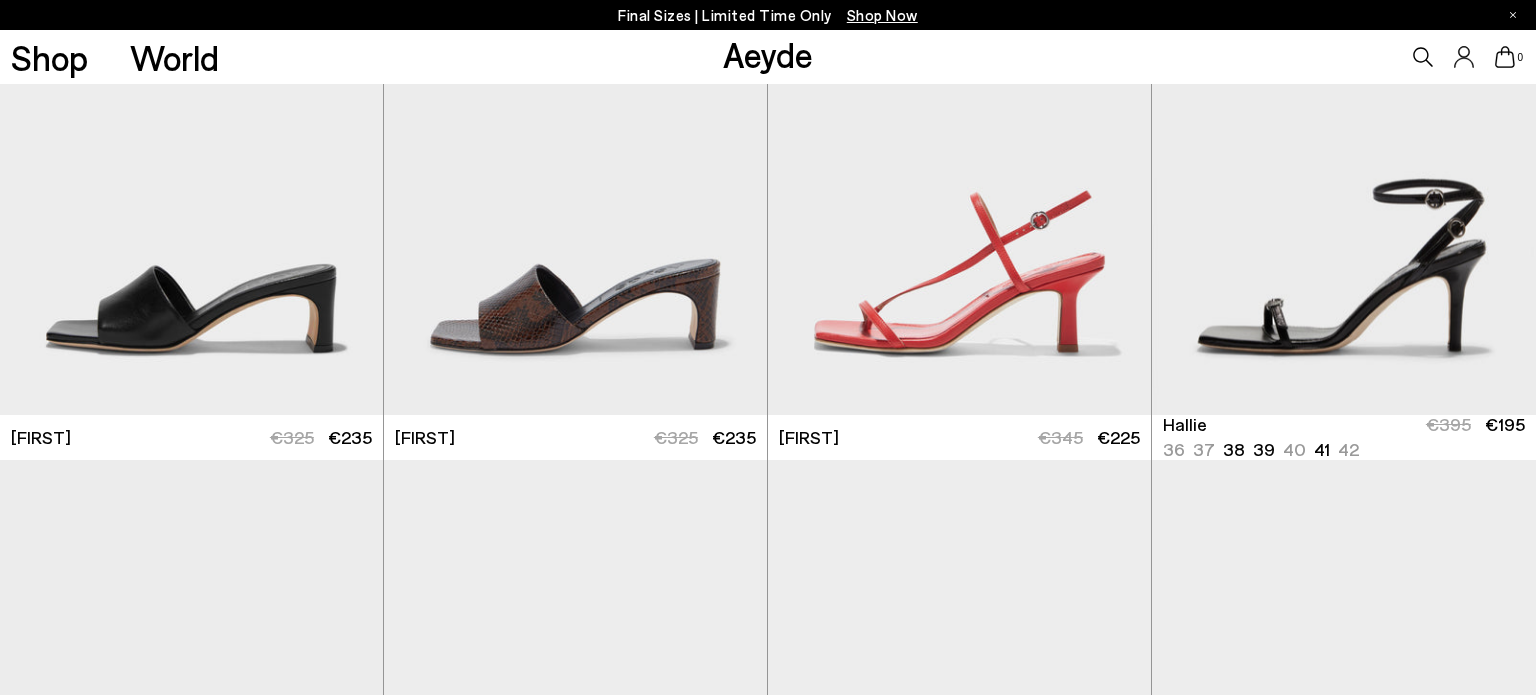 scroll, scrollTop: 1211, scrollLeft: 0, axis: vertical 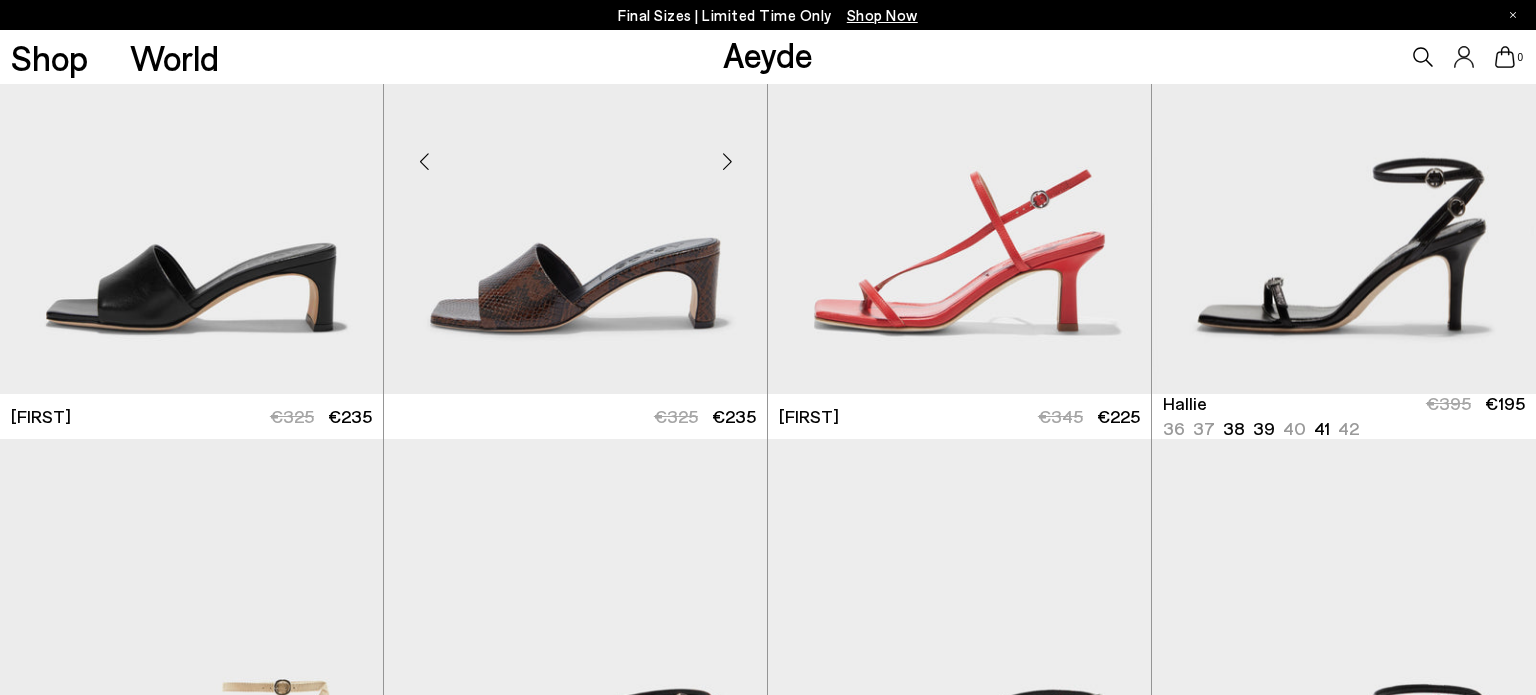 click at bounding box center [575, 152] 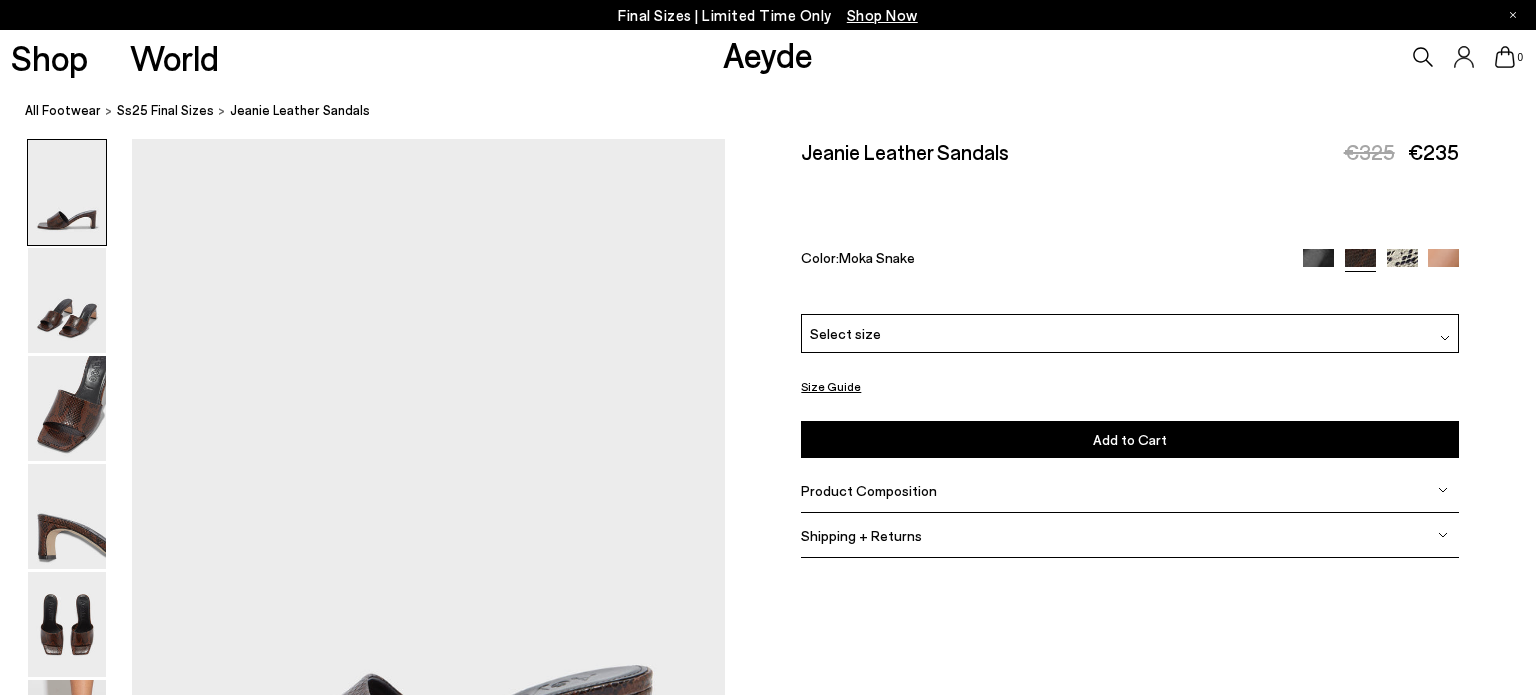 scroll, scrollTop: 0, scrollLeft: 0, axis: both 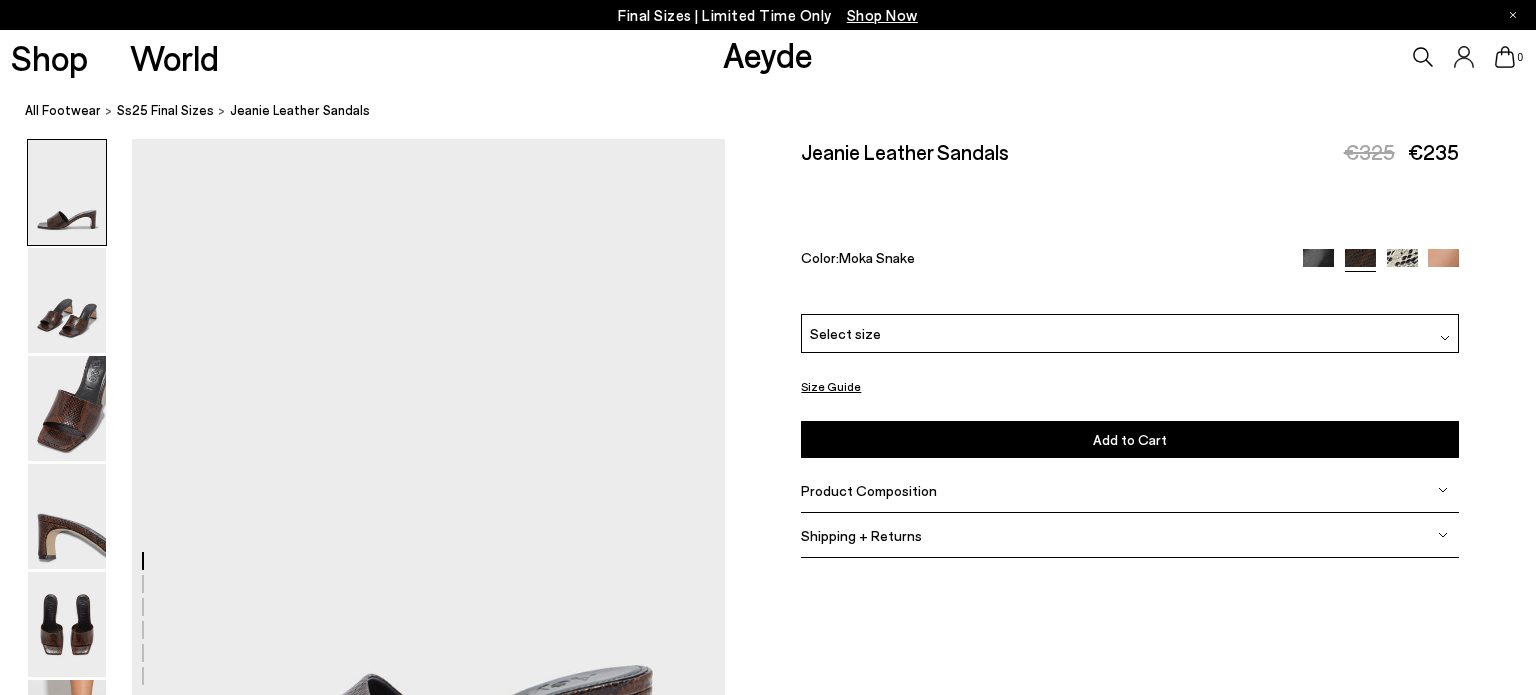 click on "Select size" at bounding box center [1130, 333] 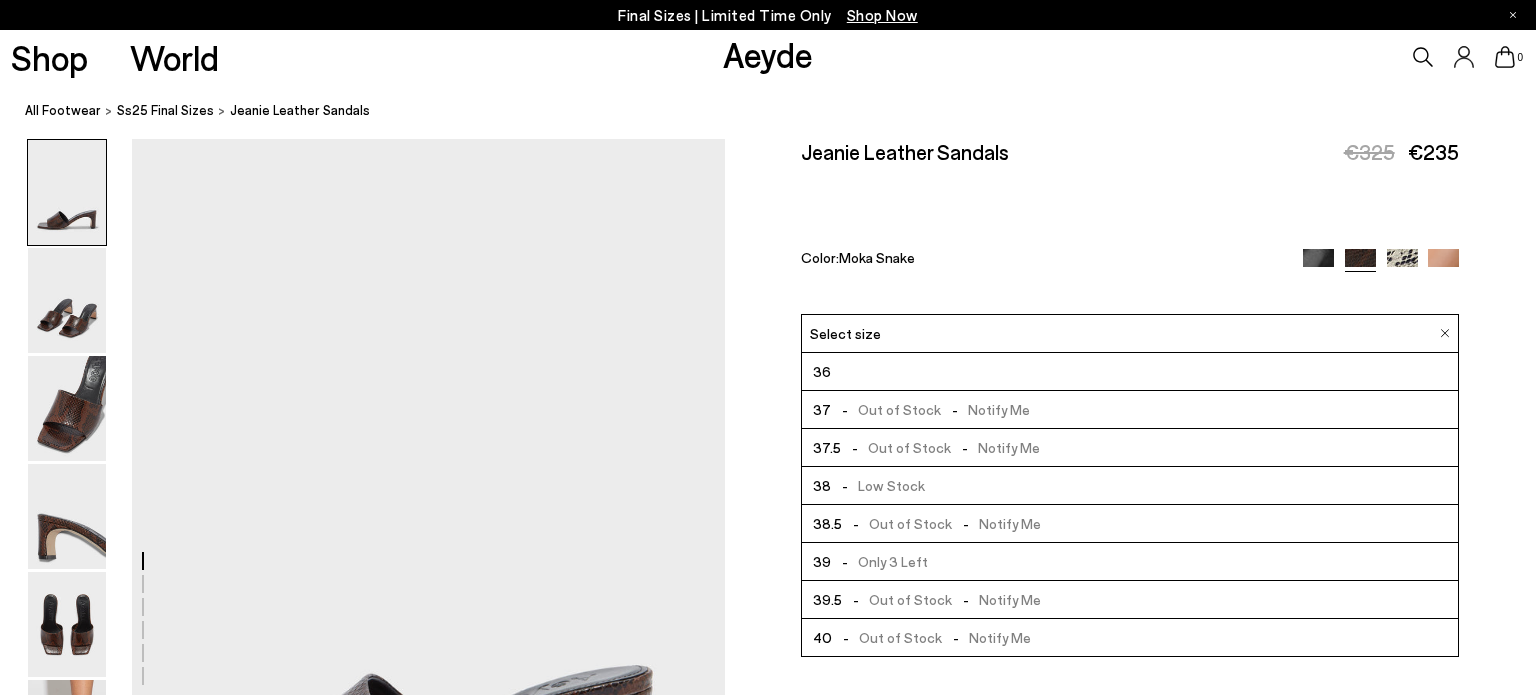 click on "Size Guide
Shoes
Belt
Our shoes come in European sizing. The easiest way to measure your foot is to stand on a sheet of paper, border your foot with a pen and measure the length between your heel and your longest toe. Please reference our size guide below:
EU
UK US ** **" at bounding box center [1130, 359] 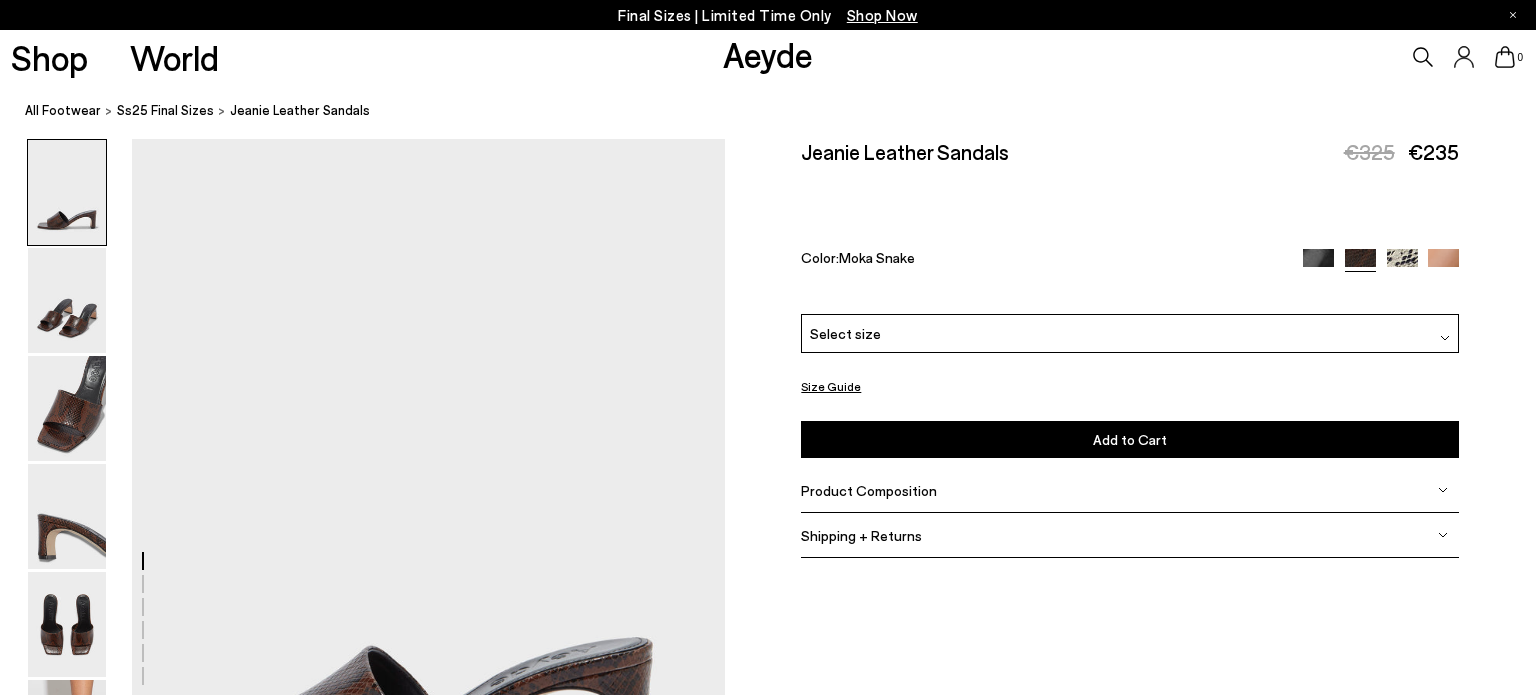 scroll, scrollTop: 0, scrollLeft: 0, axis: both 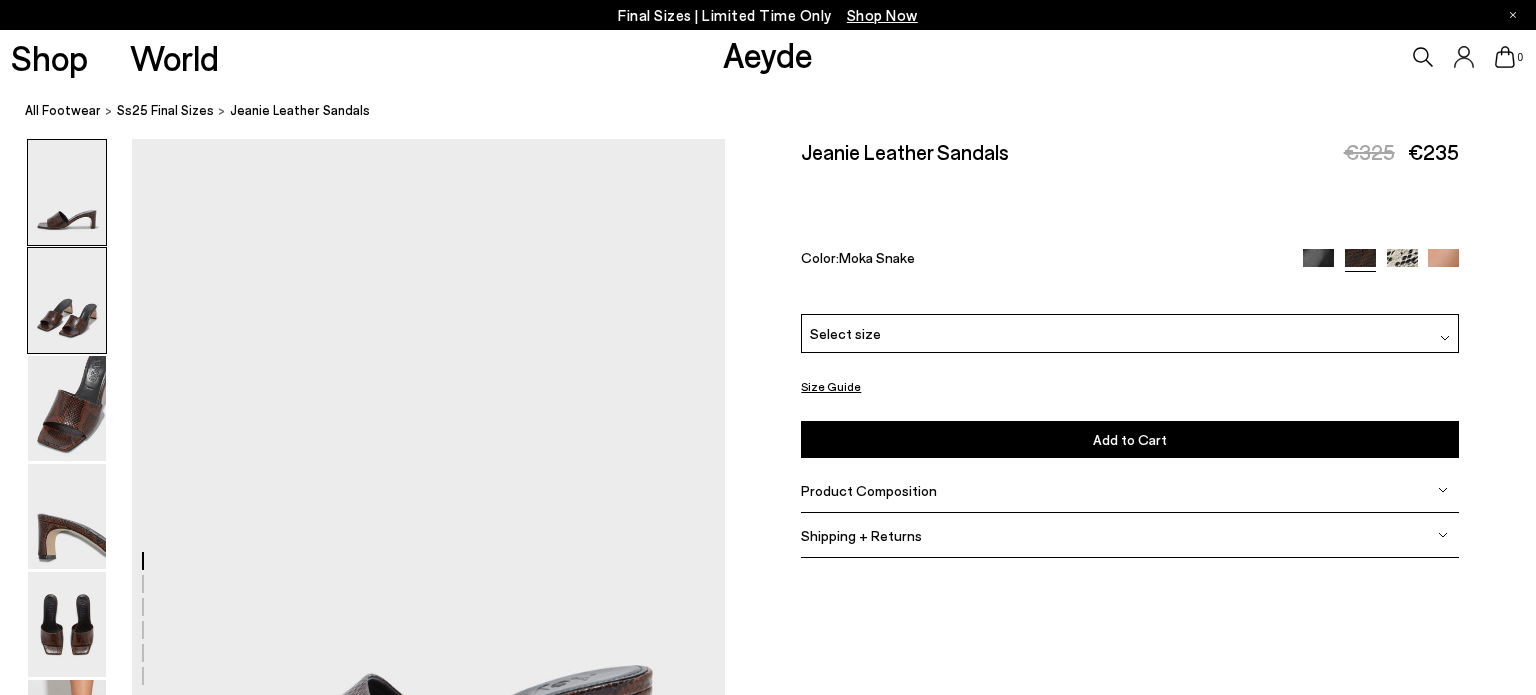 click at bounding box center [67, 300] 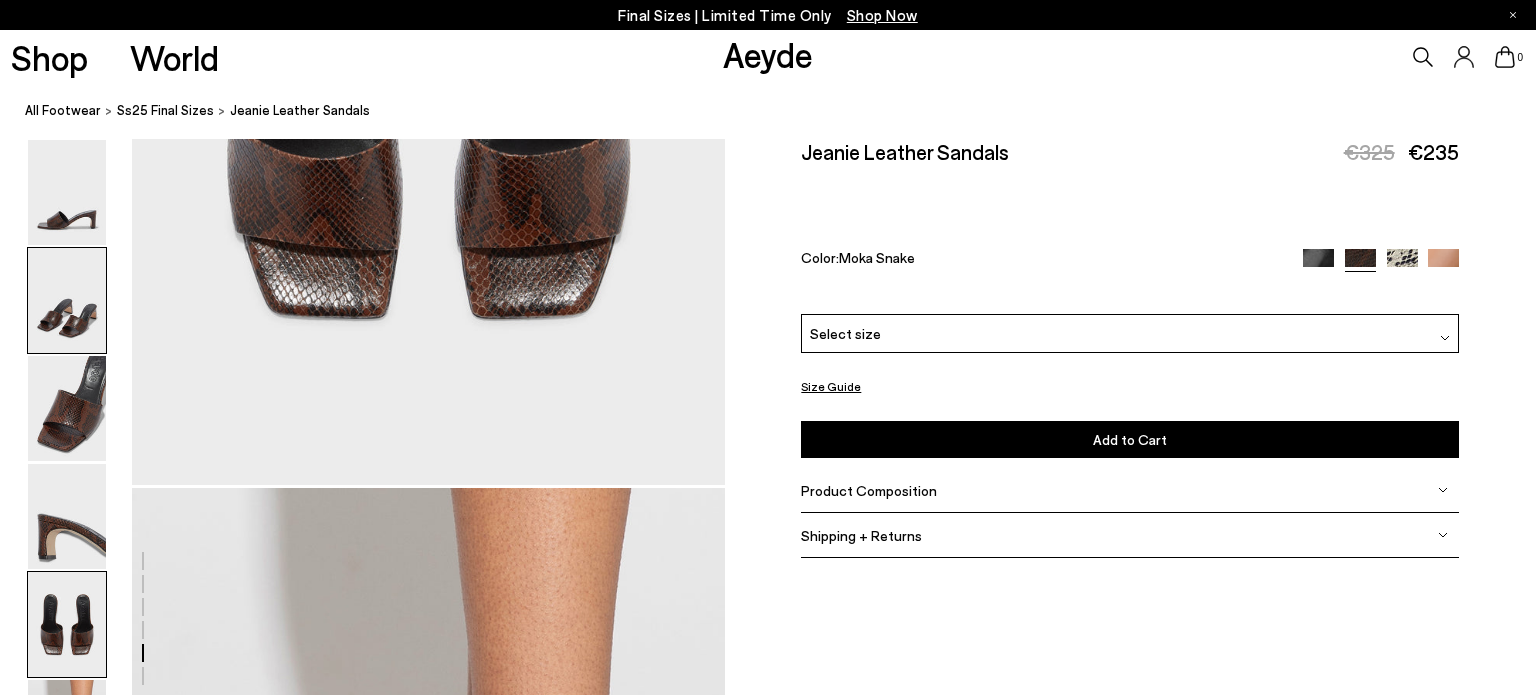 scroll, scrollTop: 3613, scrollLeft: 0, axis: vertical 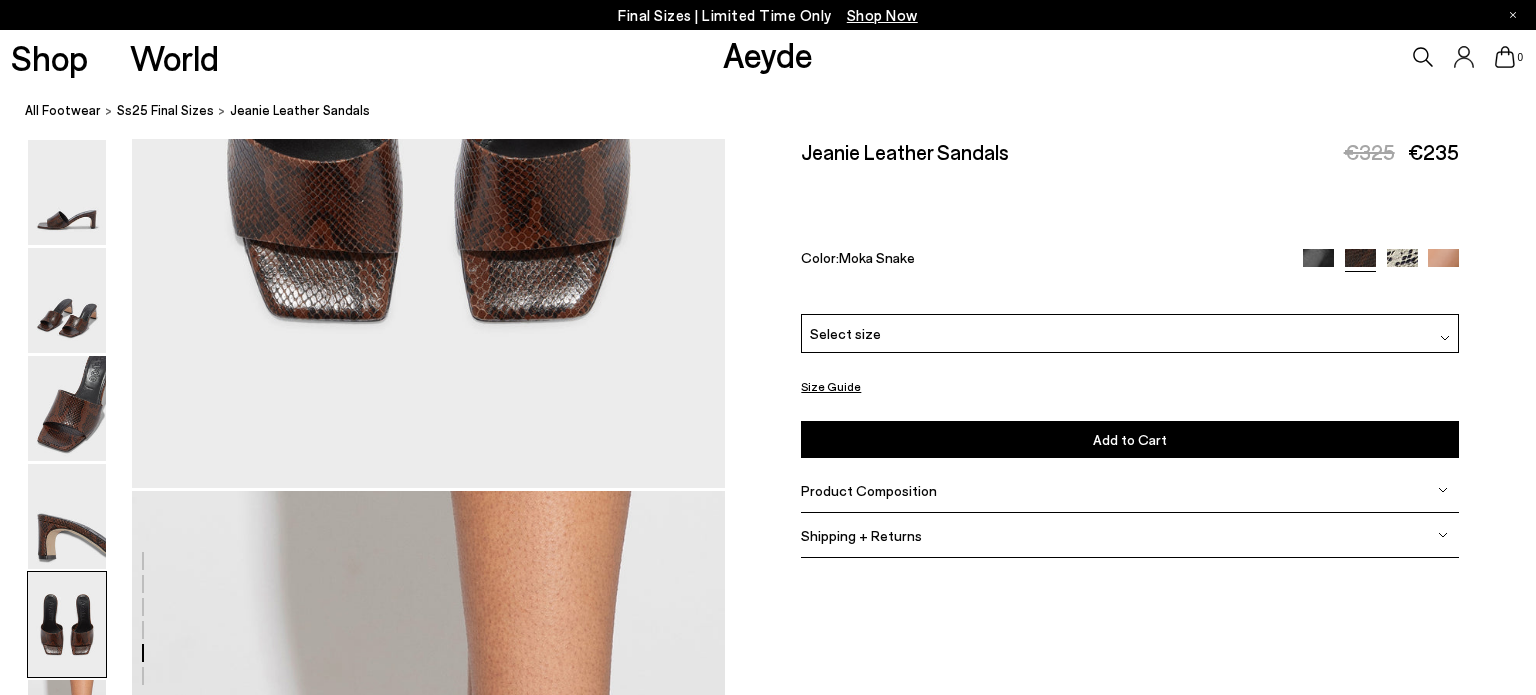 click at bounding box center [1318, 264] 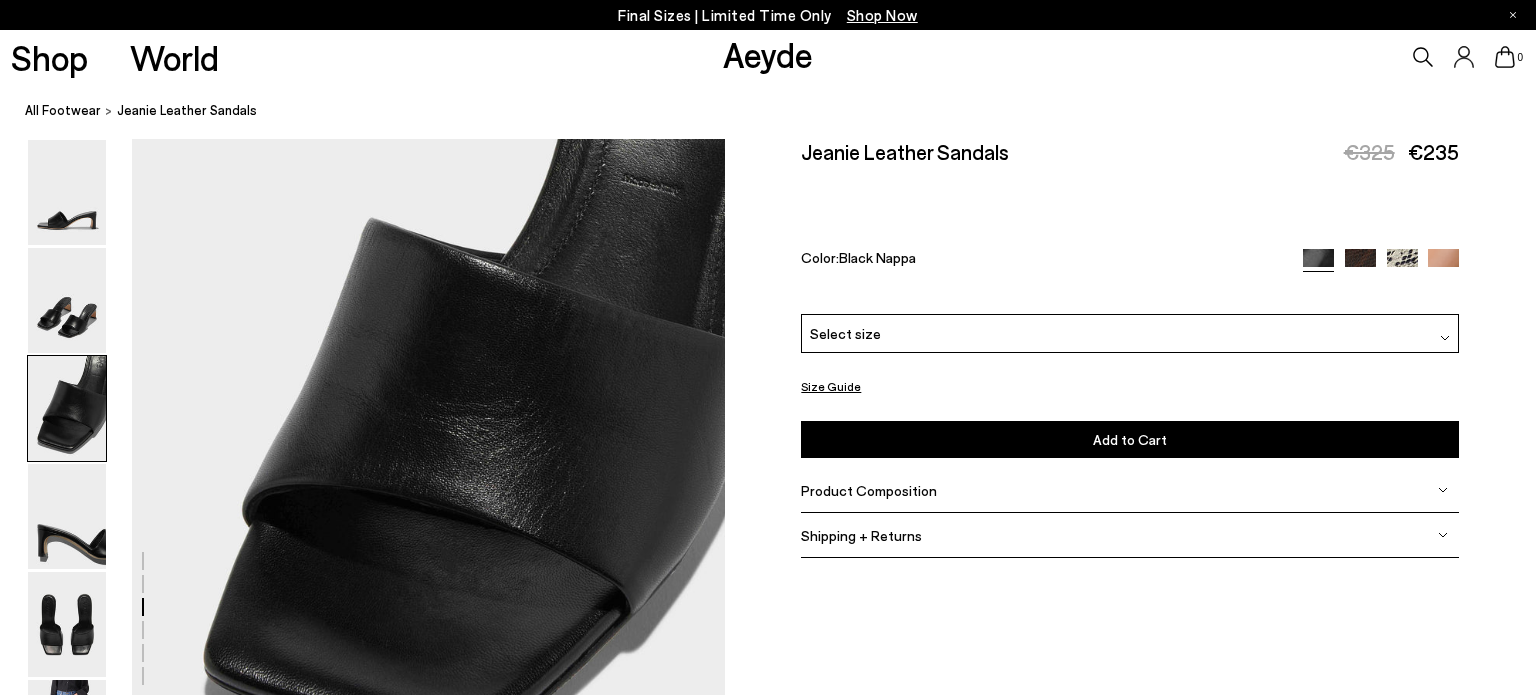 scroll, scrollTop: 1689, scrollLeft: 0, axis: vertical 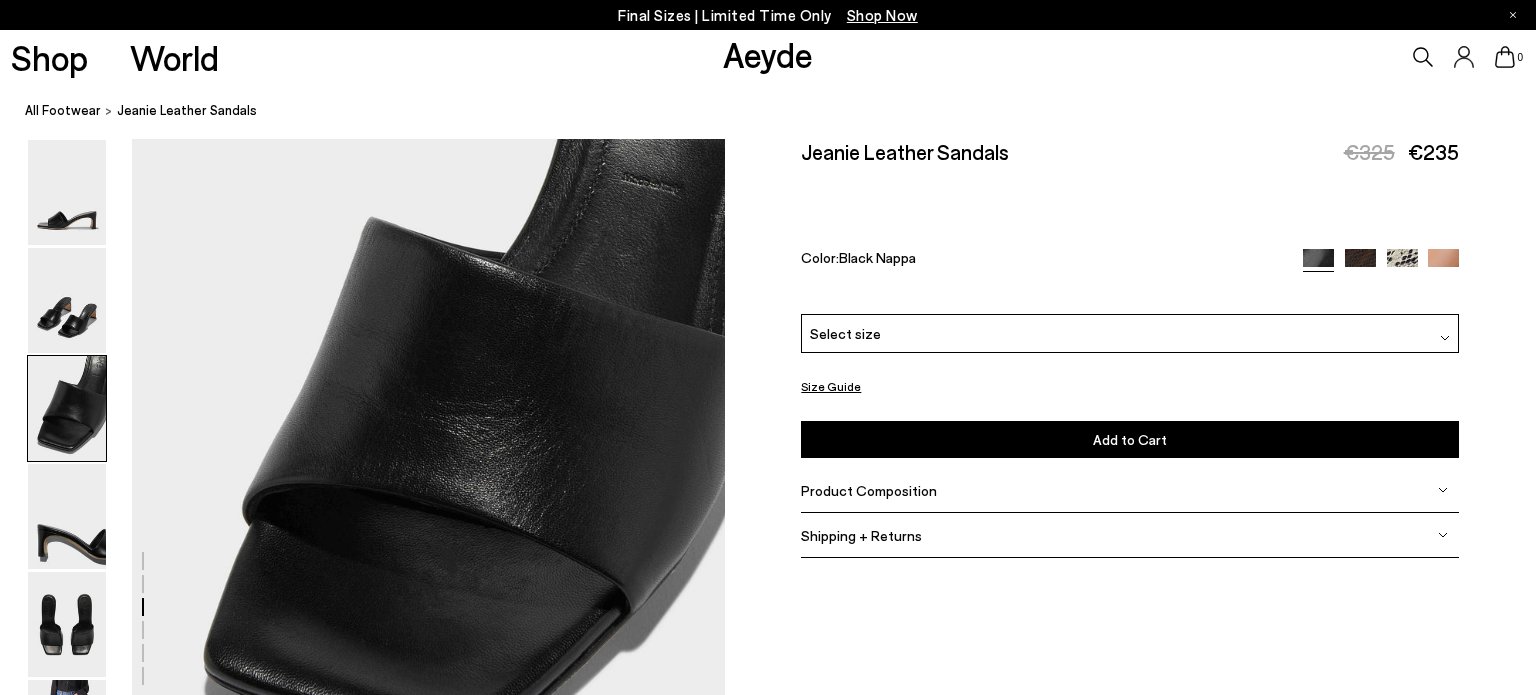 click at bounding box center (1402, 264) 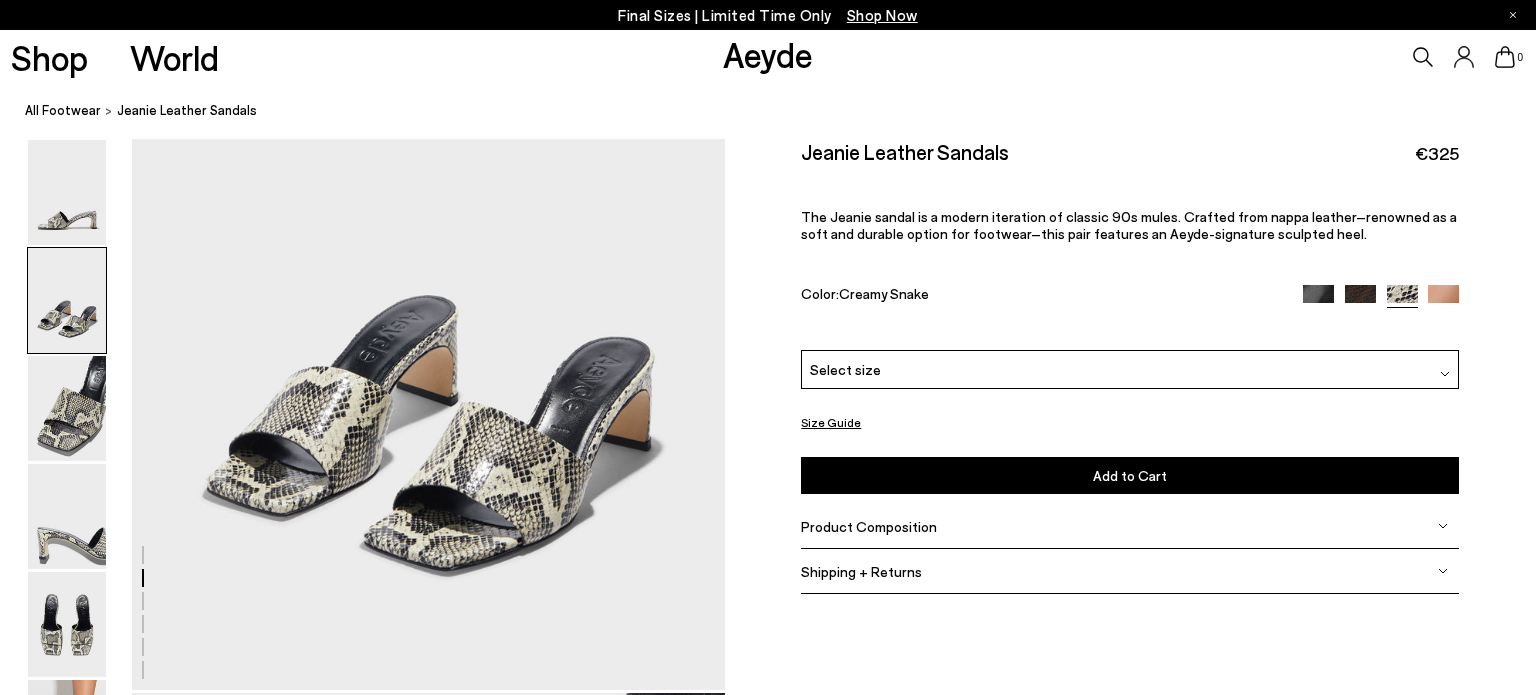 scroll, scrollTop: 804, scrollLeft: 0, axis: vertical 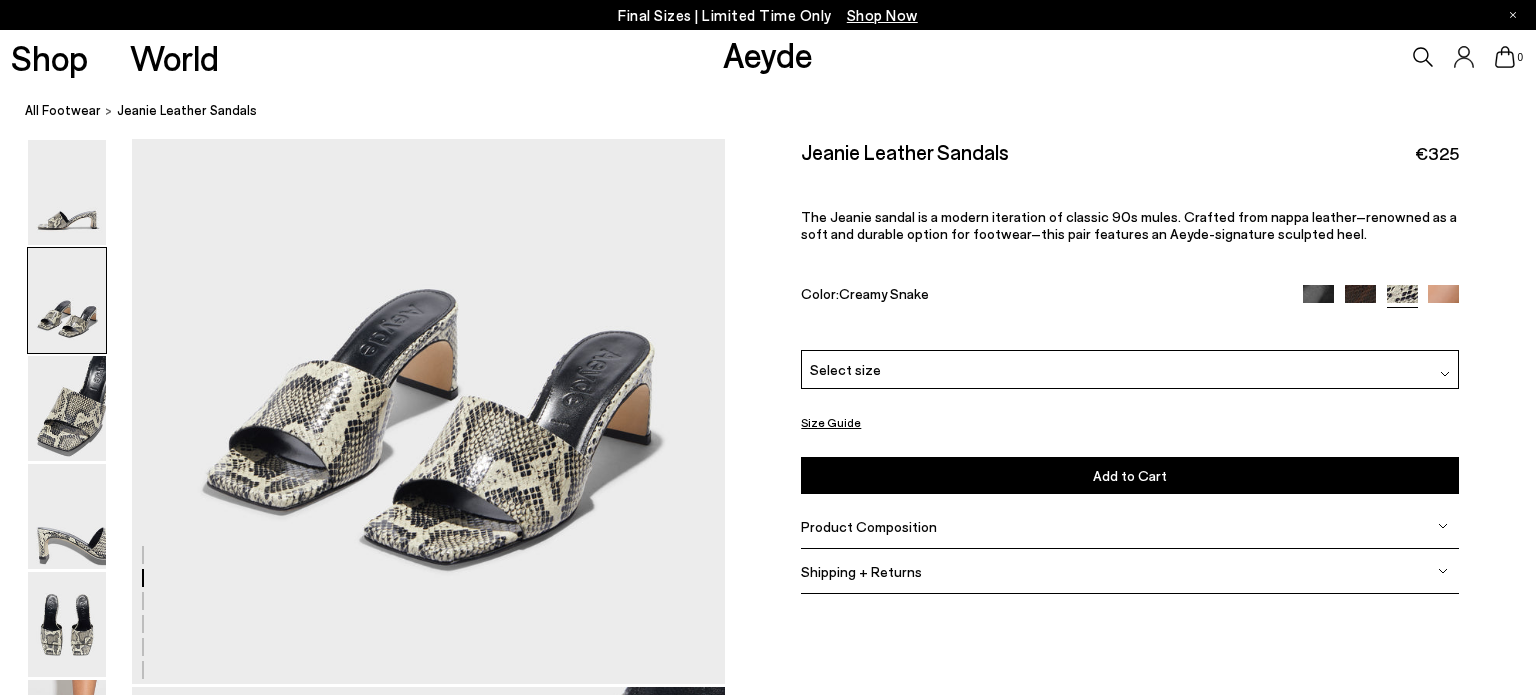 click at bounding box center [1443, 300] 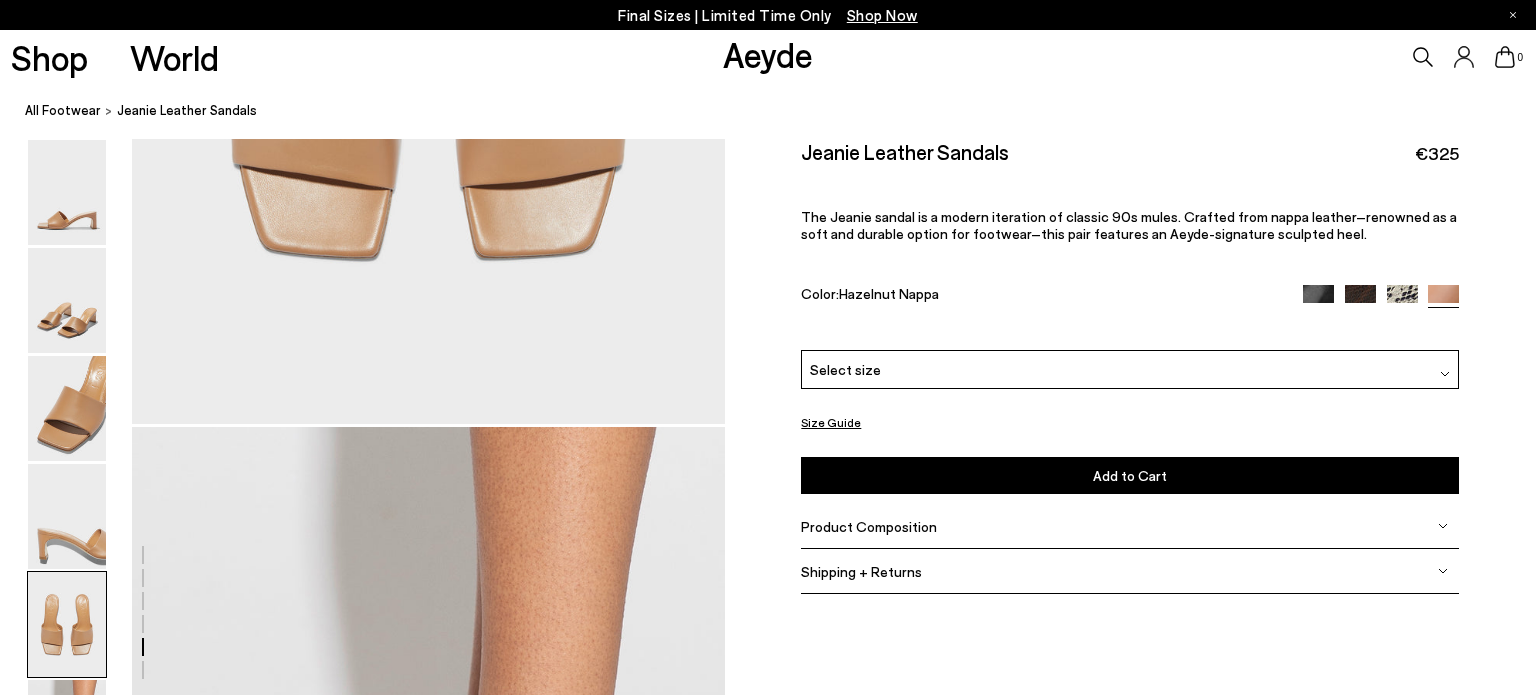 scroll, scrollTop: 3441, scrollLeft: 0, axis: vertical 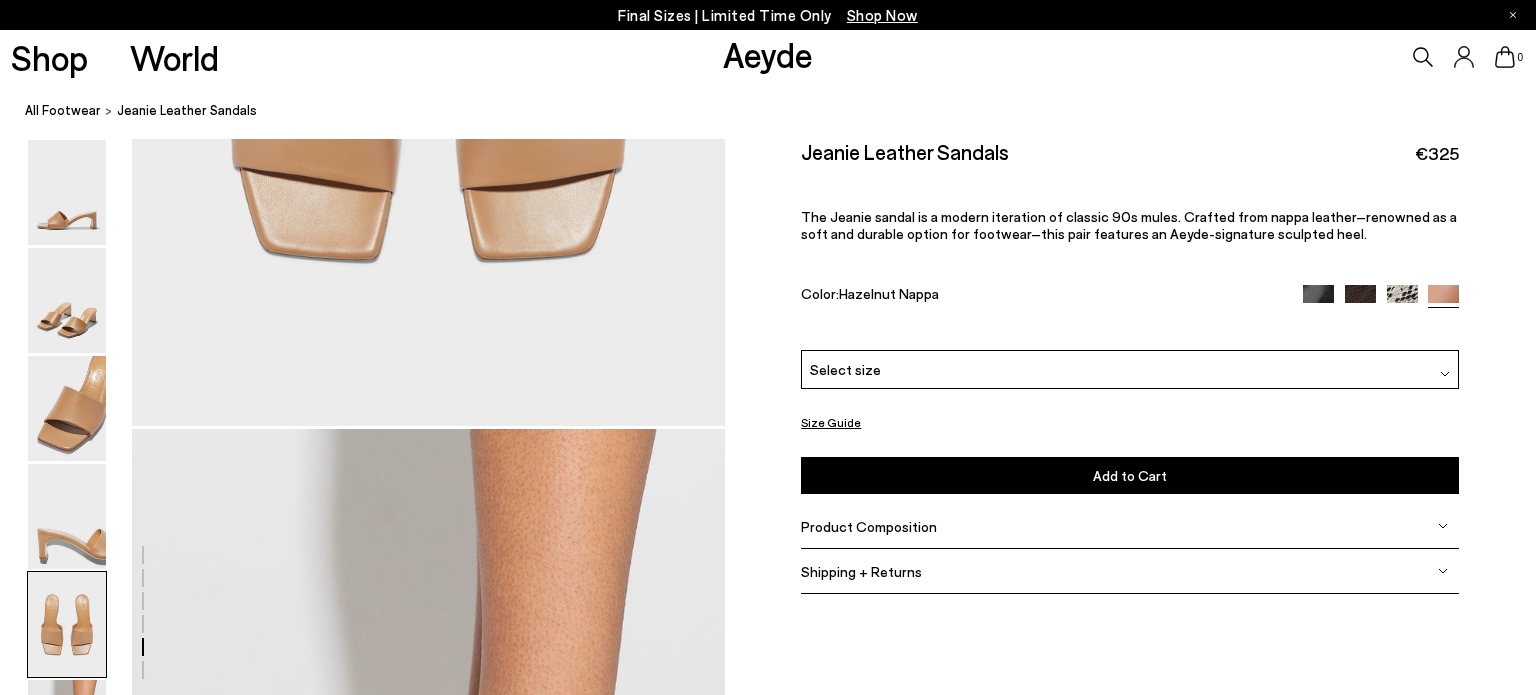 click at bounding box center [1360, 300] 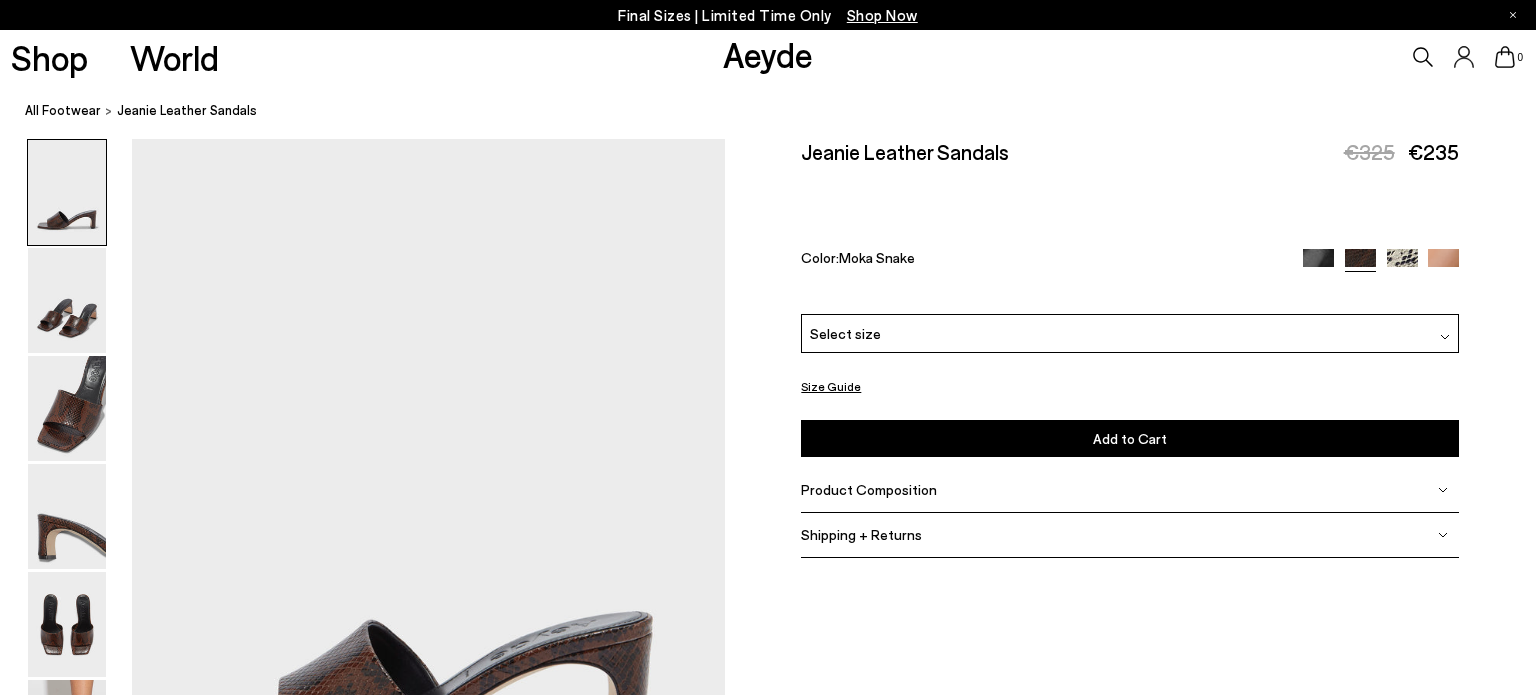 scroll, scrollTop: 0, scrollLeft: 0, axis: both 